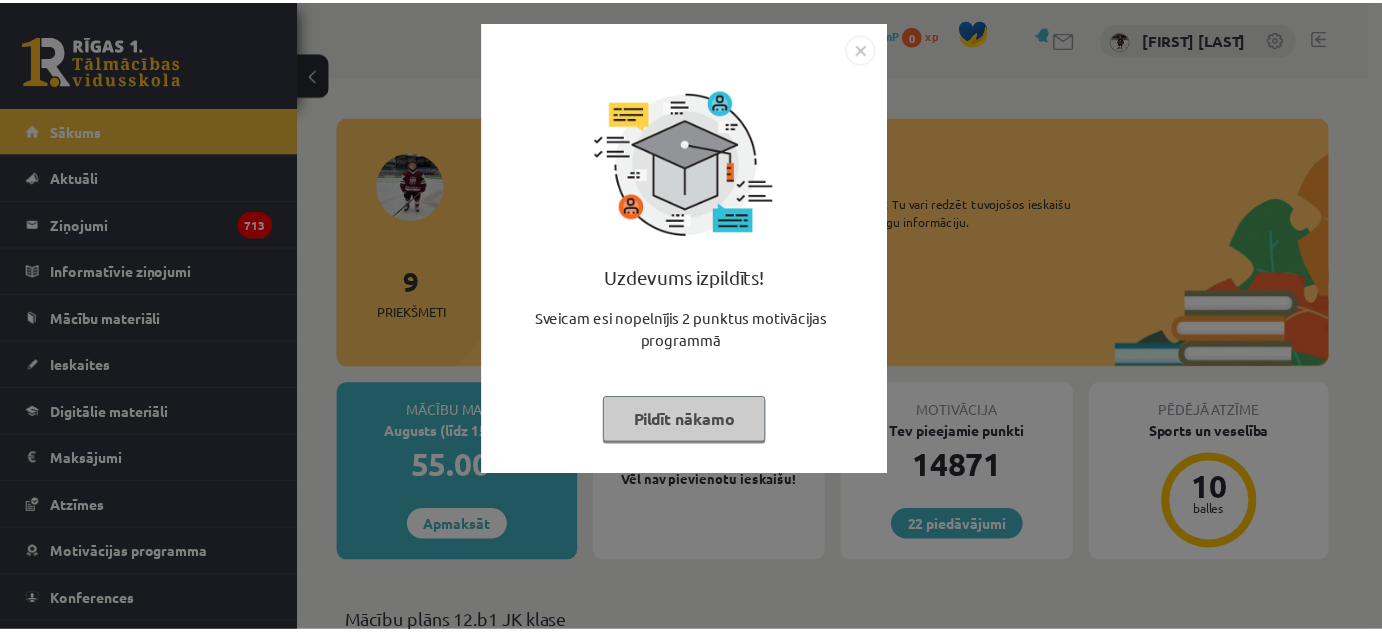 scroll, scrollTop: 0, scrollLeft: 0, axis: both 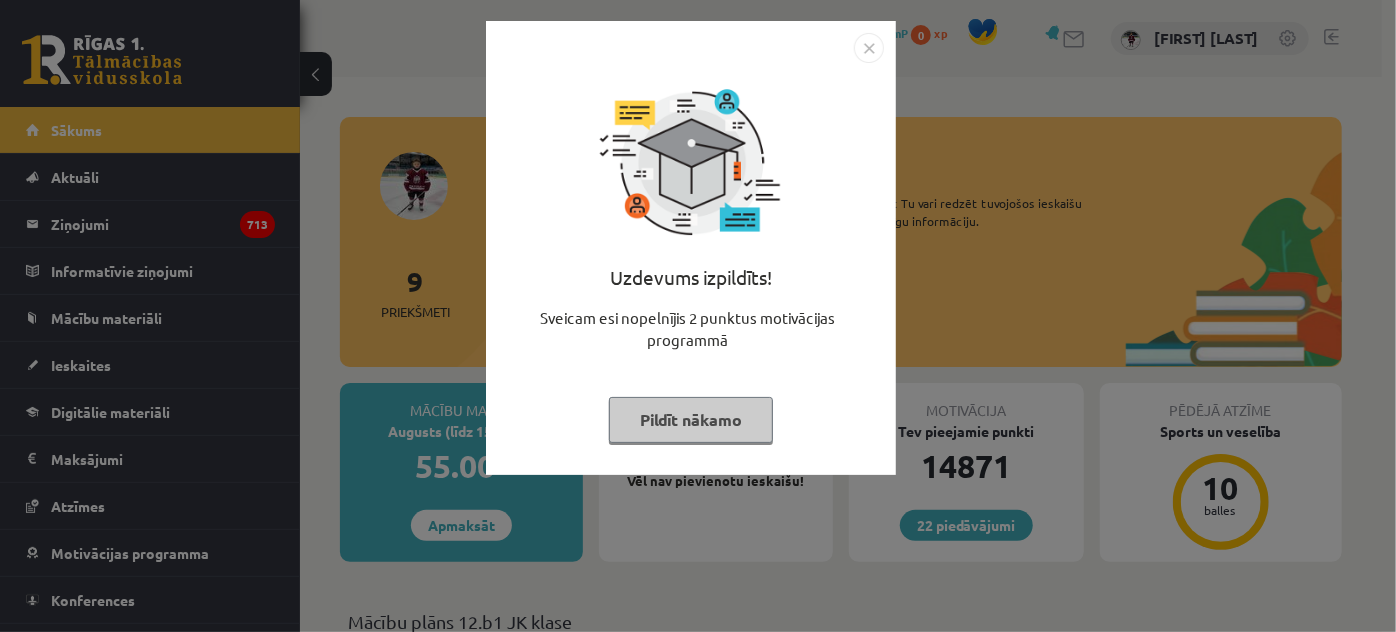 click at bounding box center [869, 48] 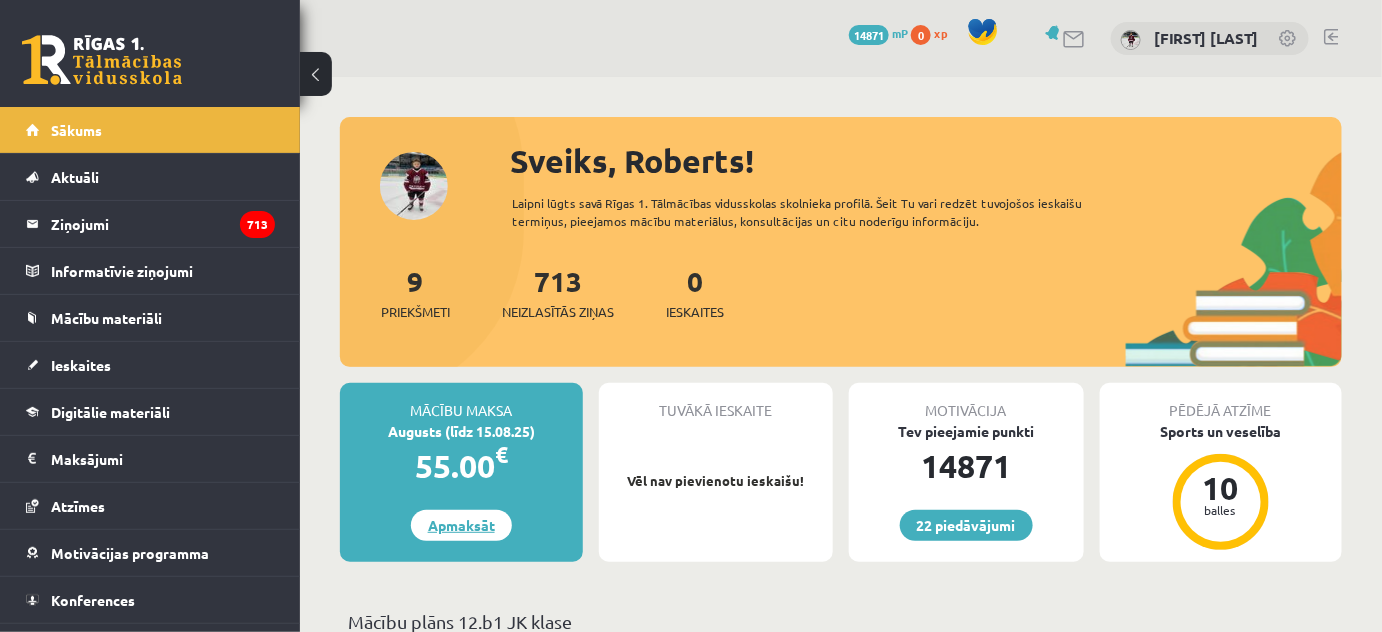 click on "Apmaksāt" at bounding box center (461, 525) 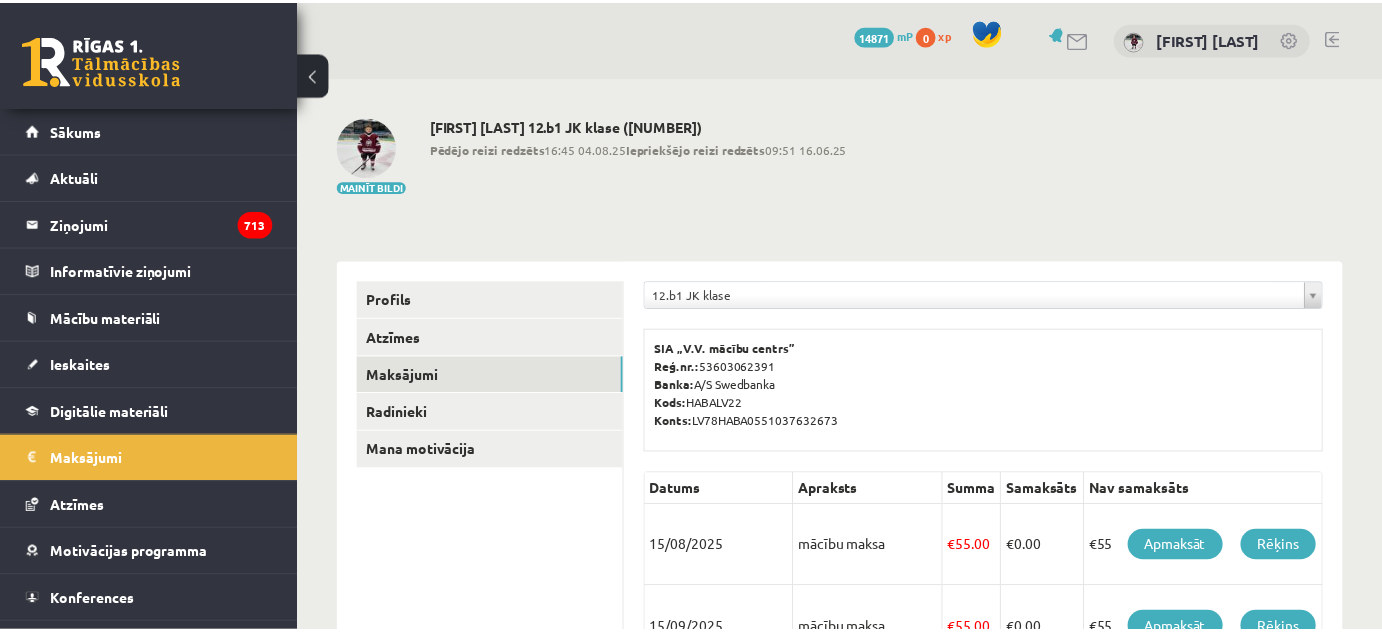 scroll, scrollTop: 0, scrollLeft: 0, axis: both 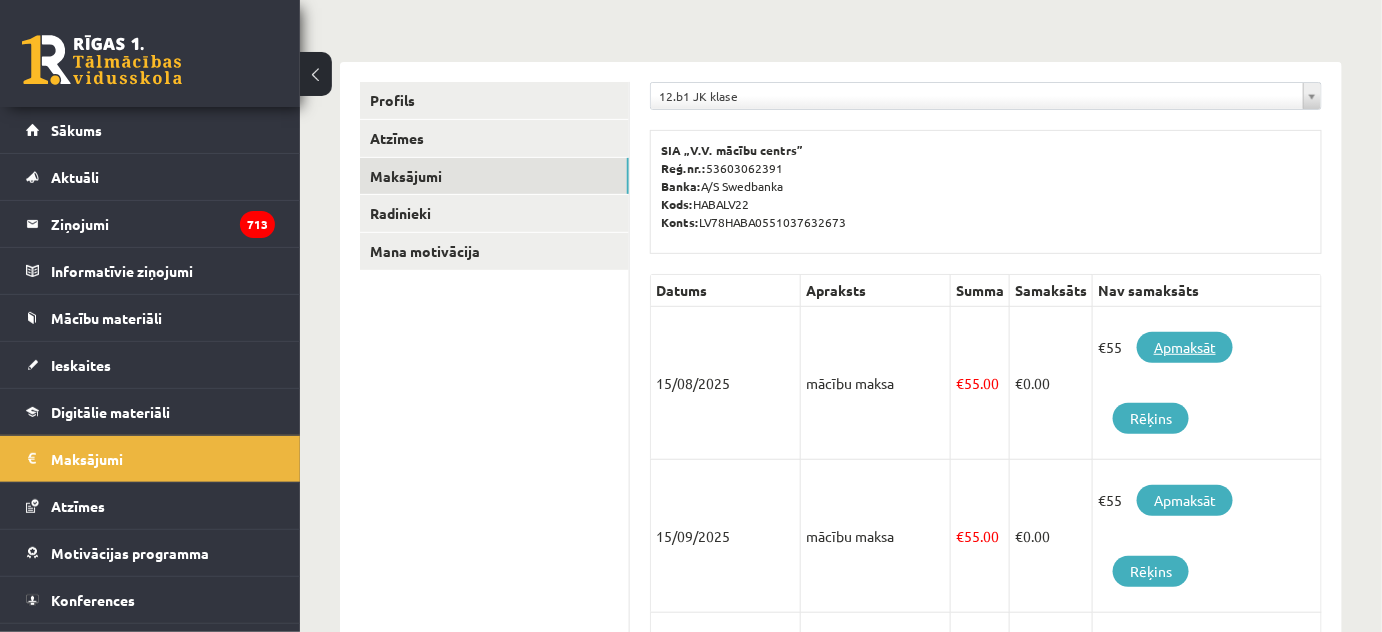 click on "Apmaksāt" at bounding box center [1185, 347] 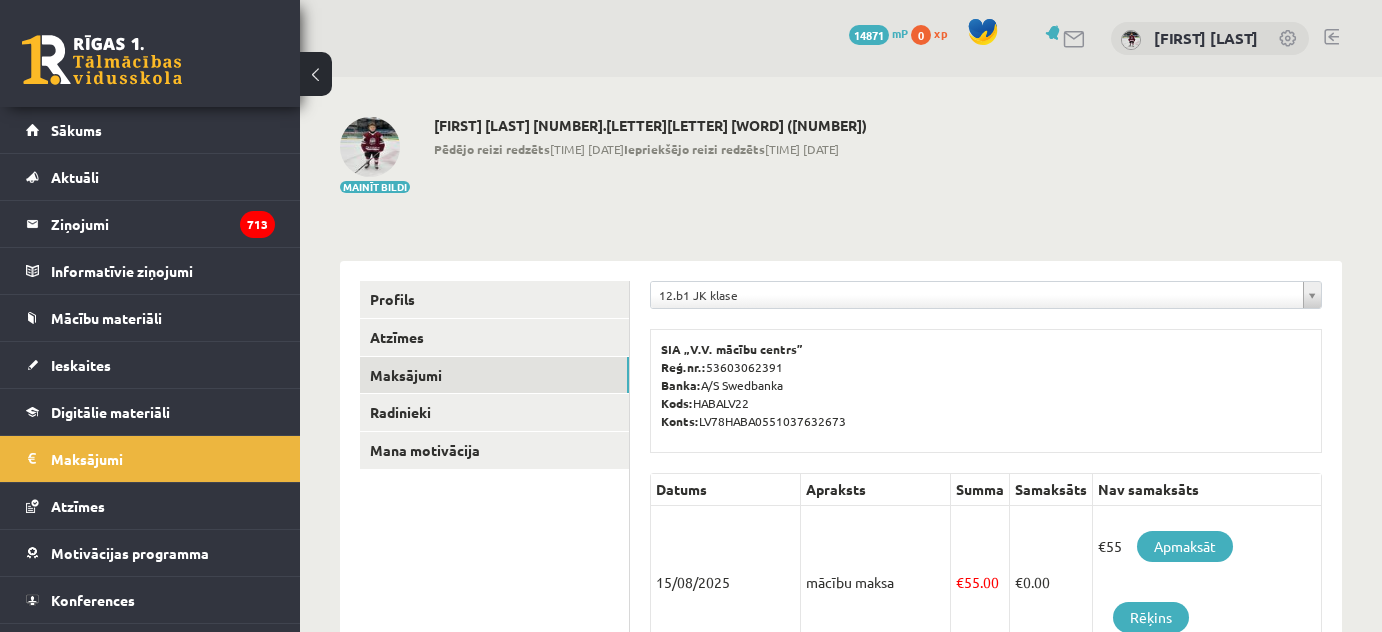 scroll, scrollTop: 199, scrollLeft: 0, axis: vertical 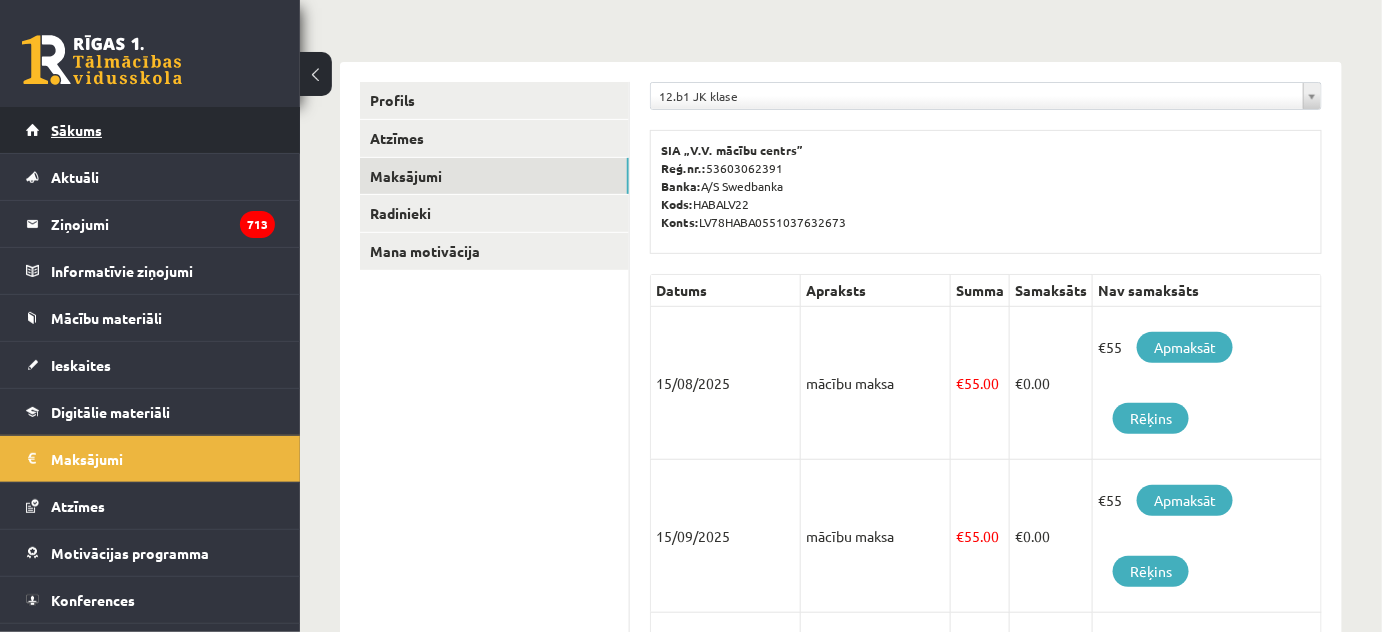 click on "Sākums" at bounding box center [76, 130] 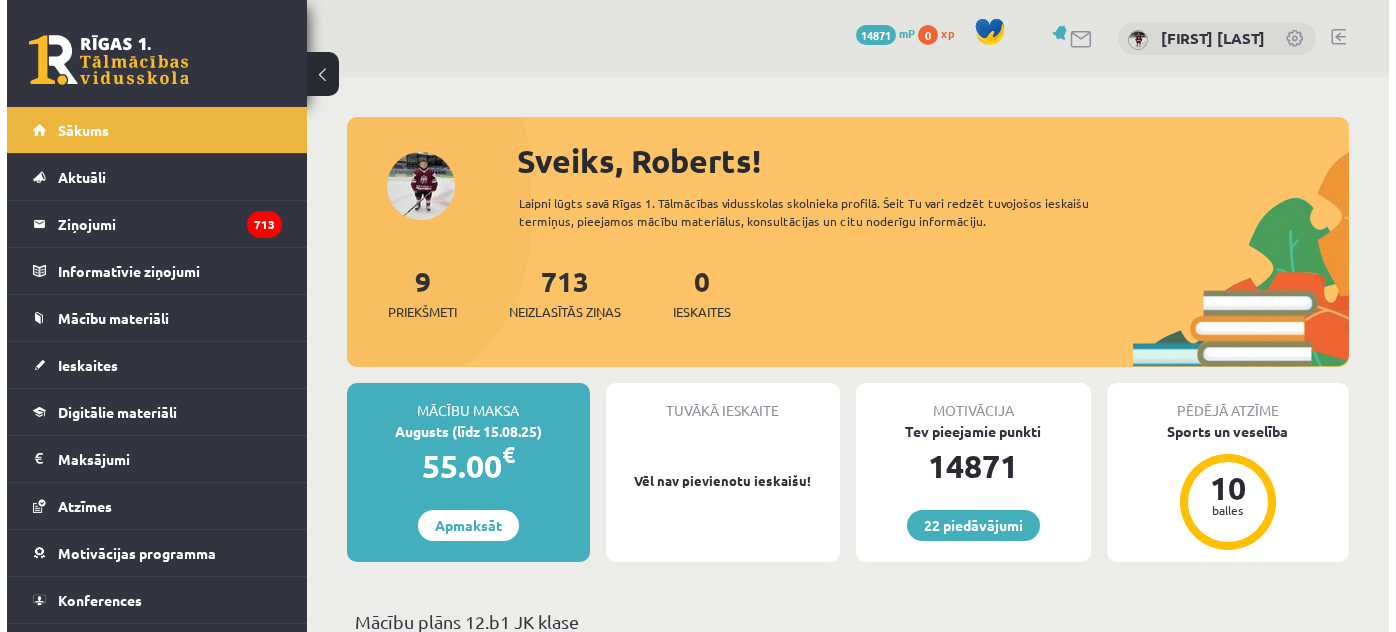 scroll, scrollTop: 0, scrollLeft: 0, axis: both 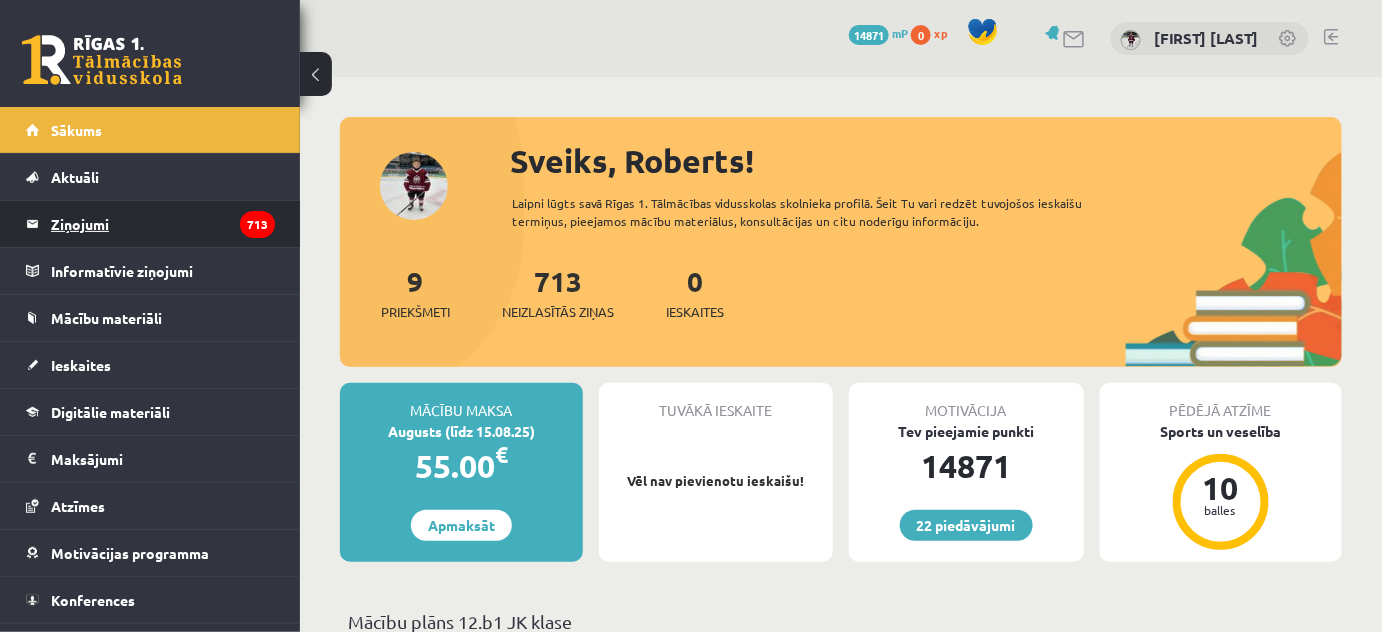 click on "Ziņojumi
713" at bounding box center (163, 224) 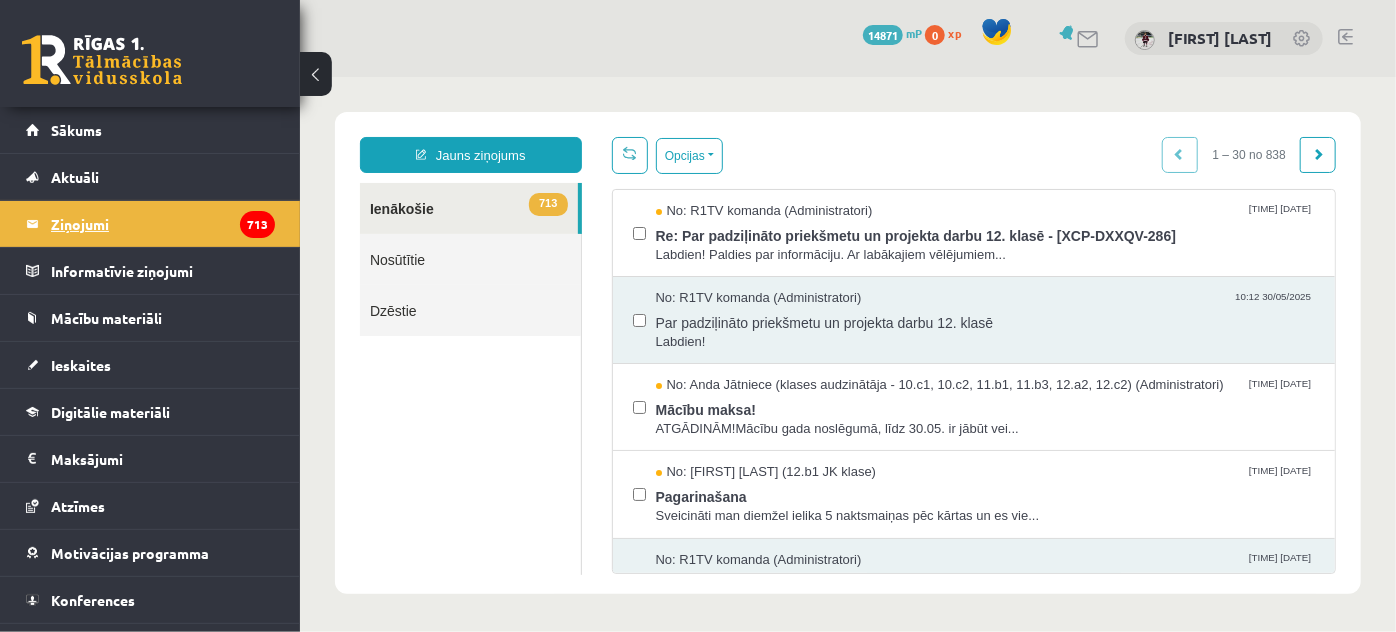 scroll, scrollTop: 0, scrollLeft: 0, axis: both 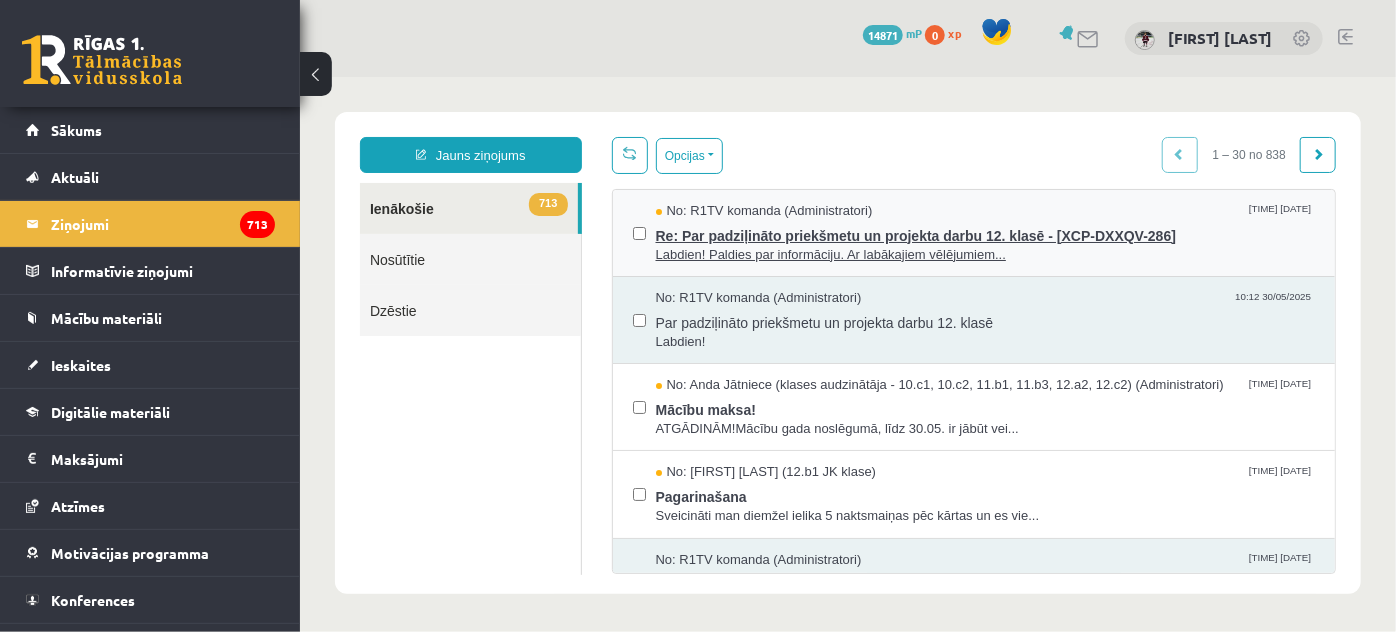 click on "Re: Par padziļināto priekšmetu un projekta darbu 12. klasē - [XCP-DXXQV-286]" at bounding box center [985, 232] 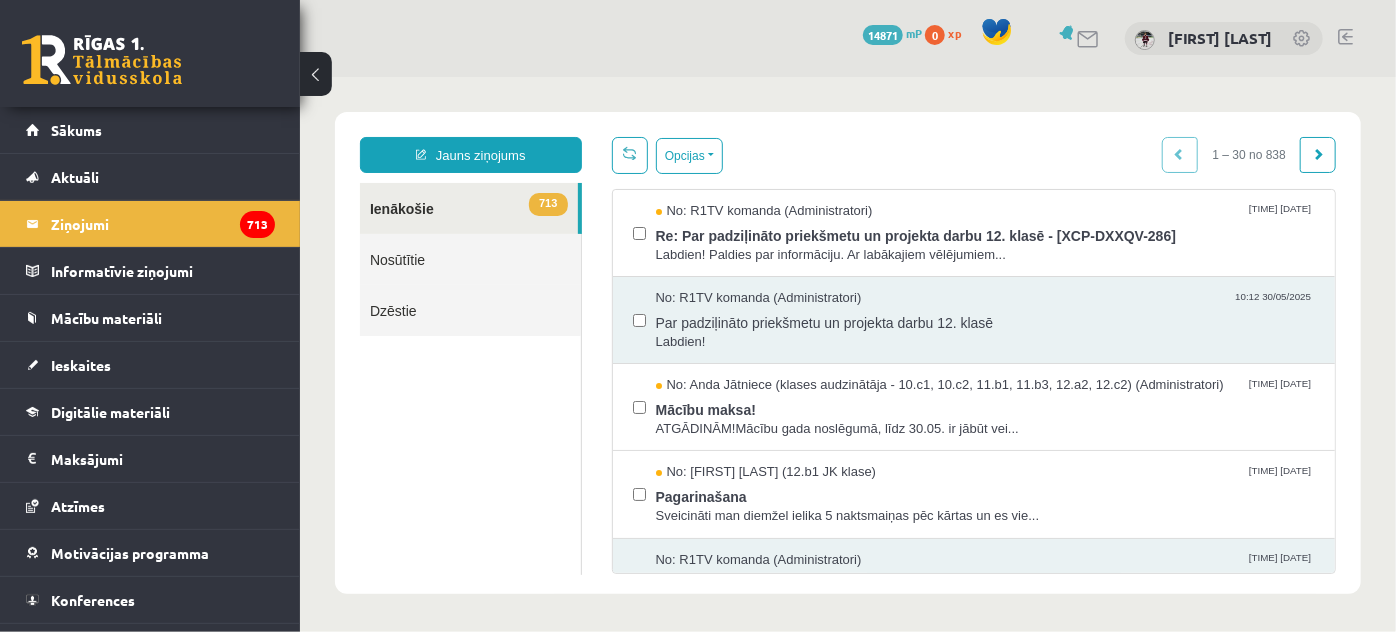 scroll, scrollTop: 0, scrollLeft: 0, axis: both 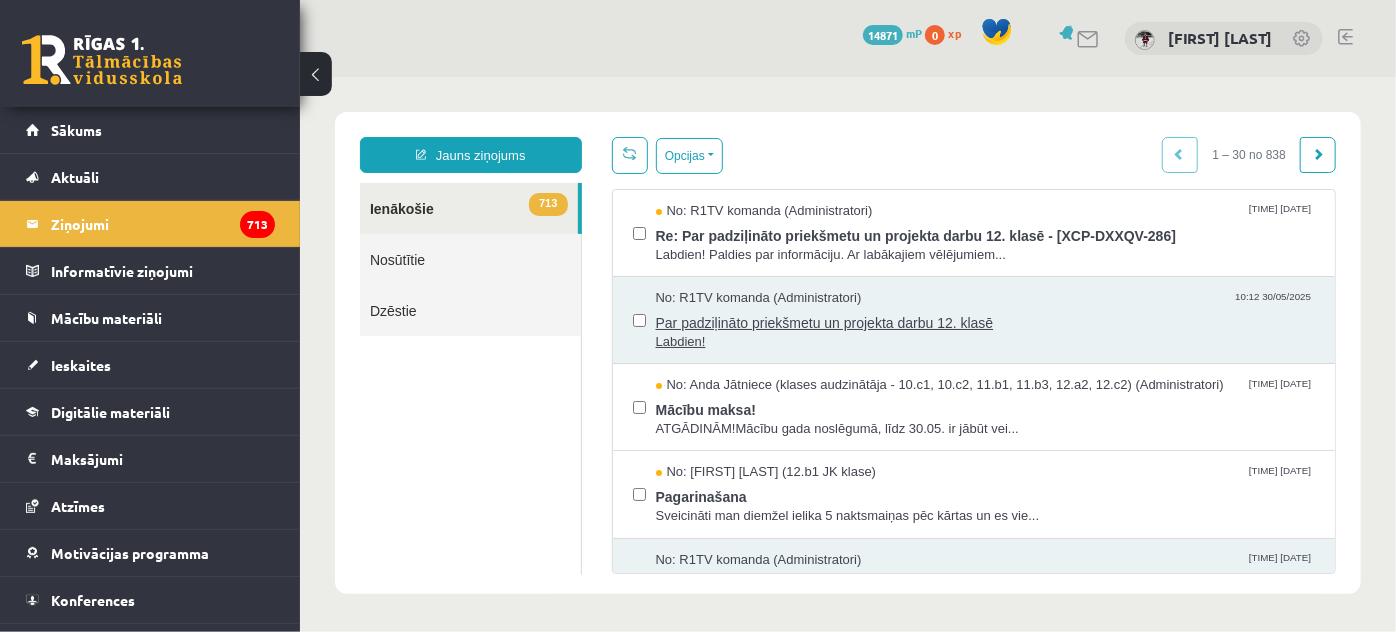 click on "Par padziļināto priekšmetu un projekta darbu 12. klasē" at bounding box center [985, 319] 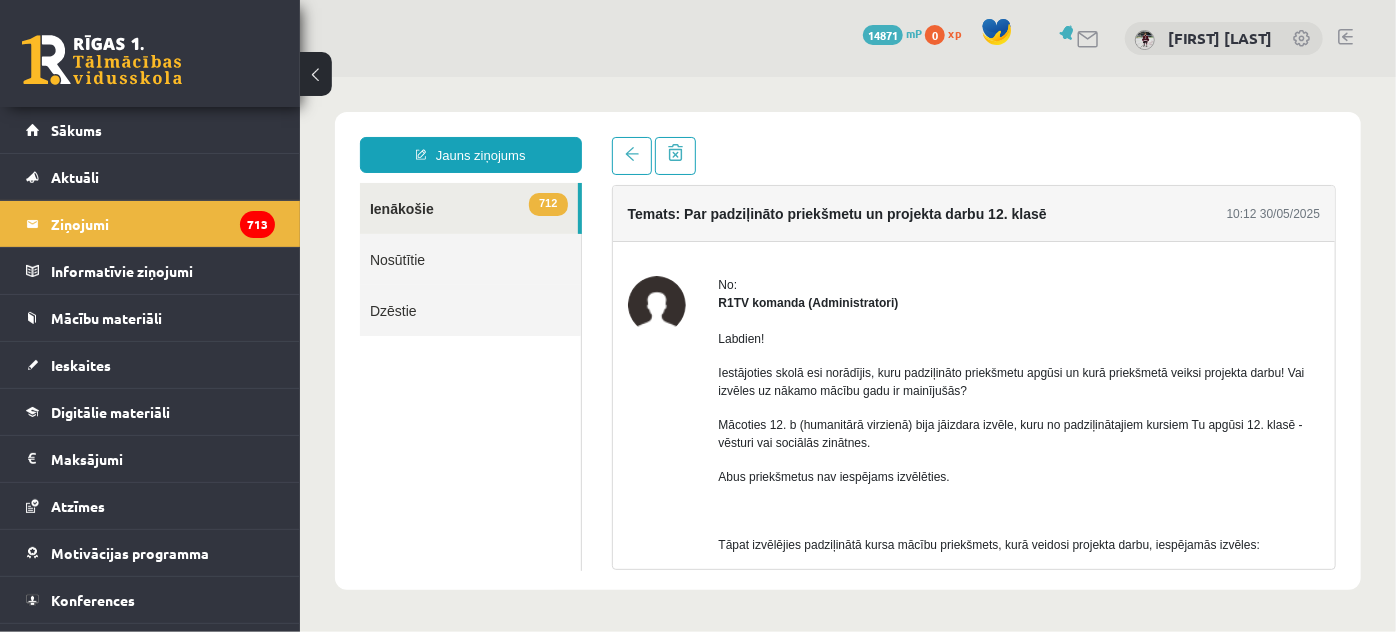 scroll, scrollTop: 0, scrollLeft: 0, axis: both 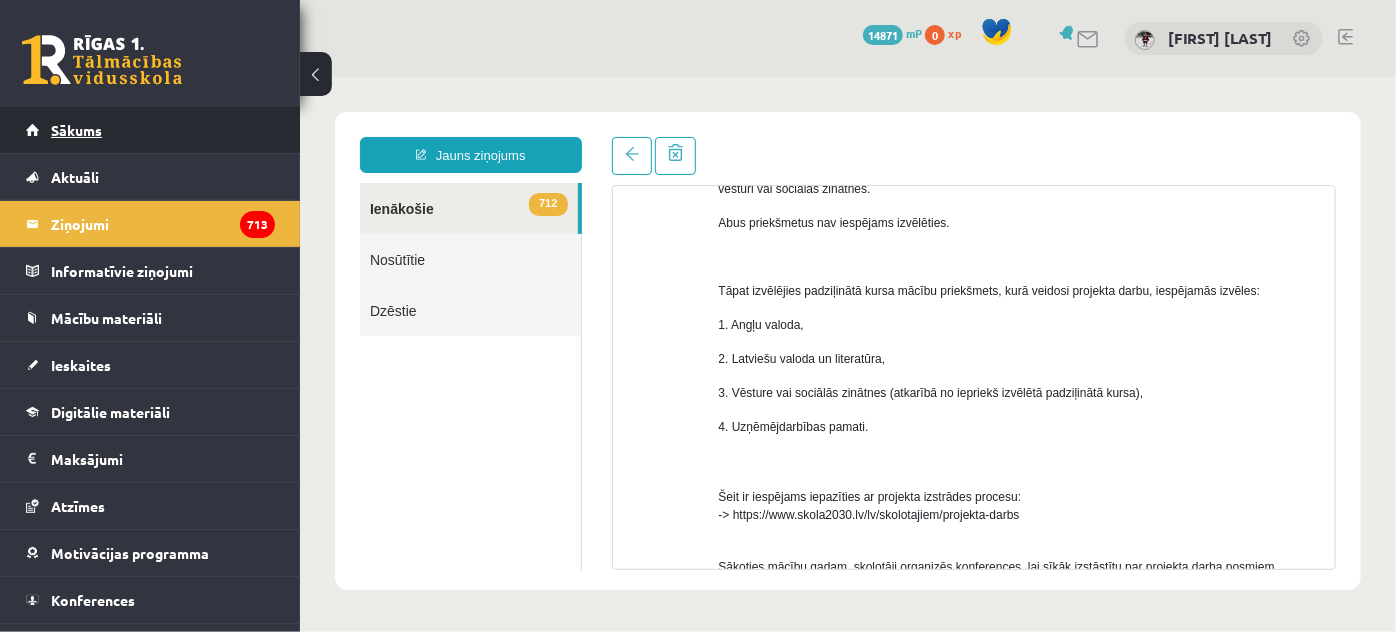 click on "Sākums" at bounding box center [76, 130] 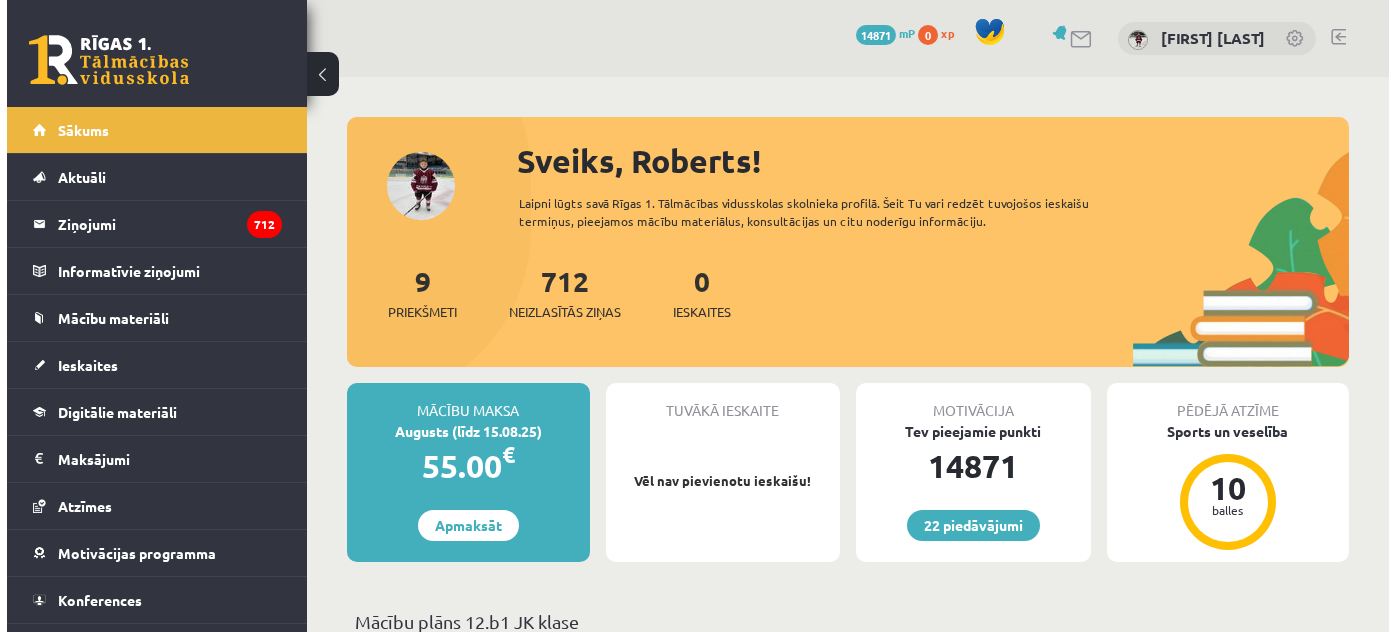 scroll, scrollTop: 0, scrollLeft: 0, axis: both 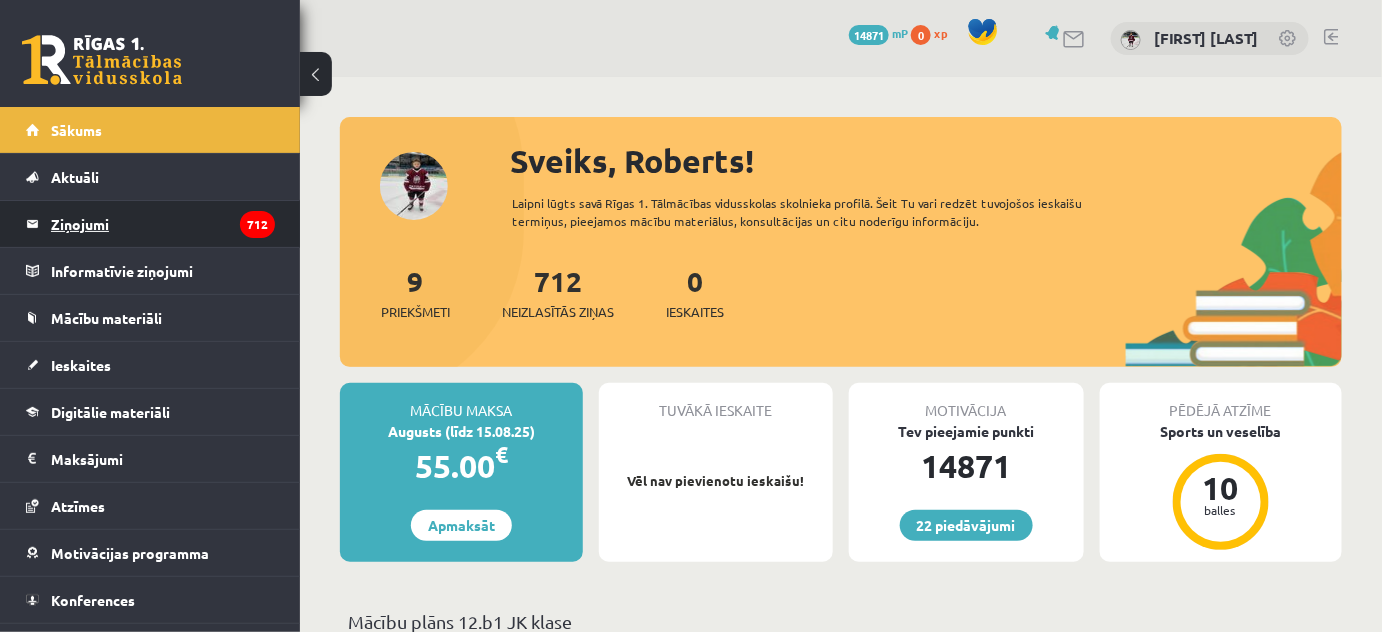 click on "Ziņojumi
712" at bounding box center (163, 224) 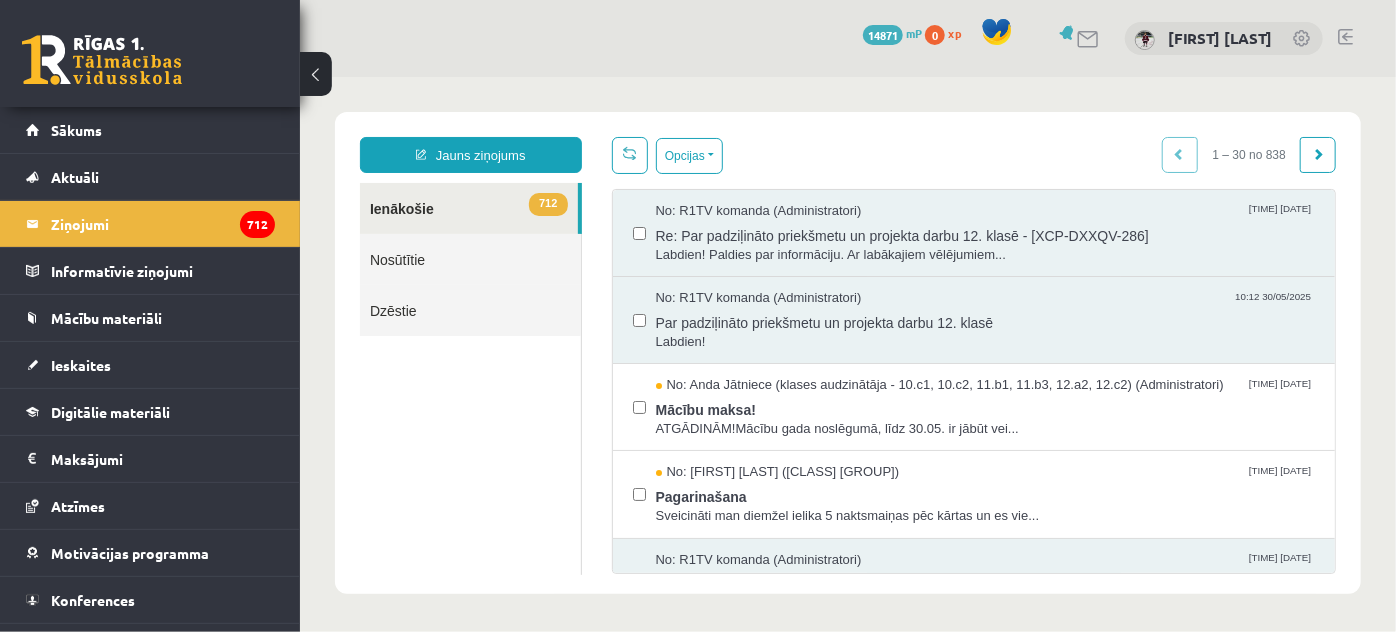 scroll, scrollTop: 0, scrollLeft: 0, axis: both 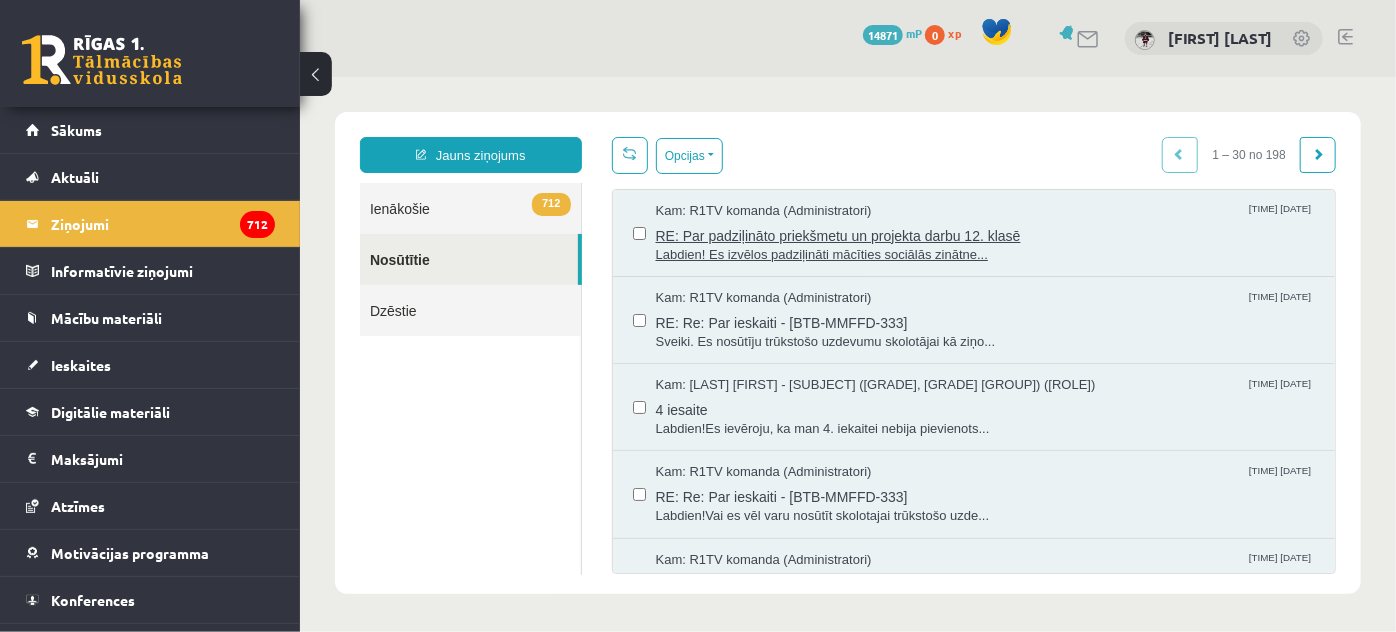 click on "RE: Par padziļināto priekšmetu un projekta darbu 12. klasē" at bounding box center (985, 232) 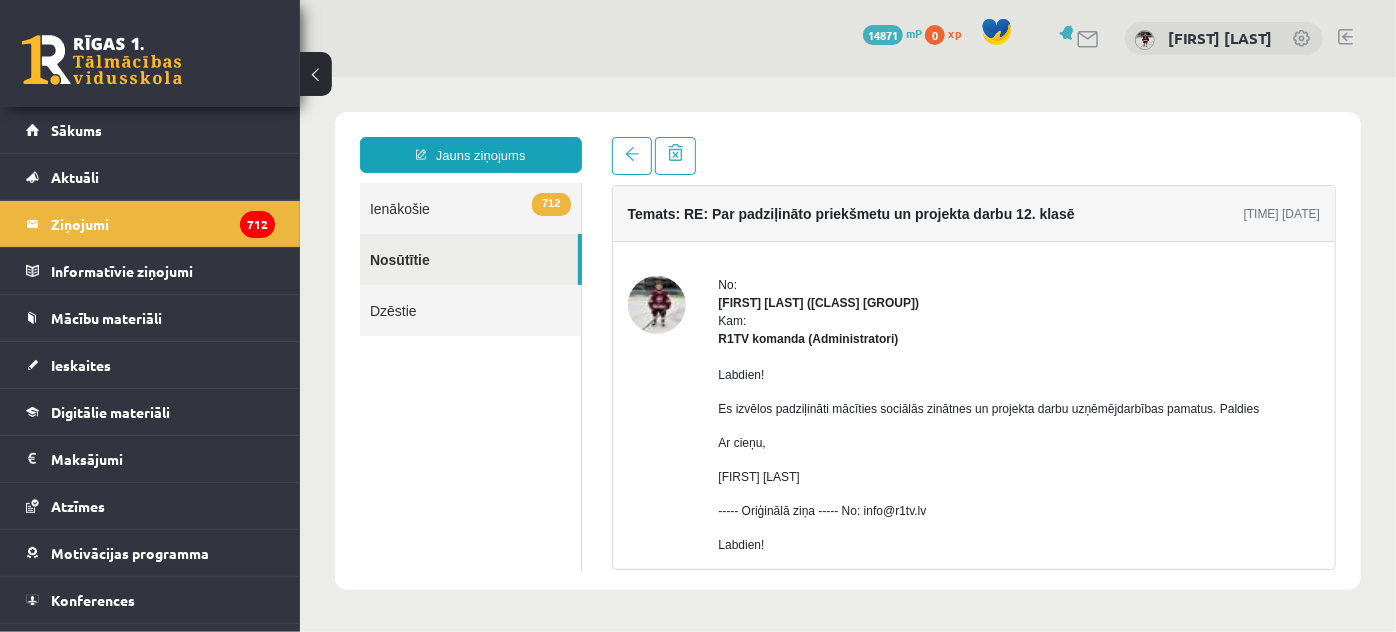 scroll, scrollTop: 0, scrollLeft: 0, axis: both 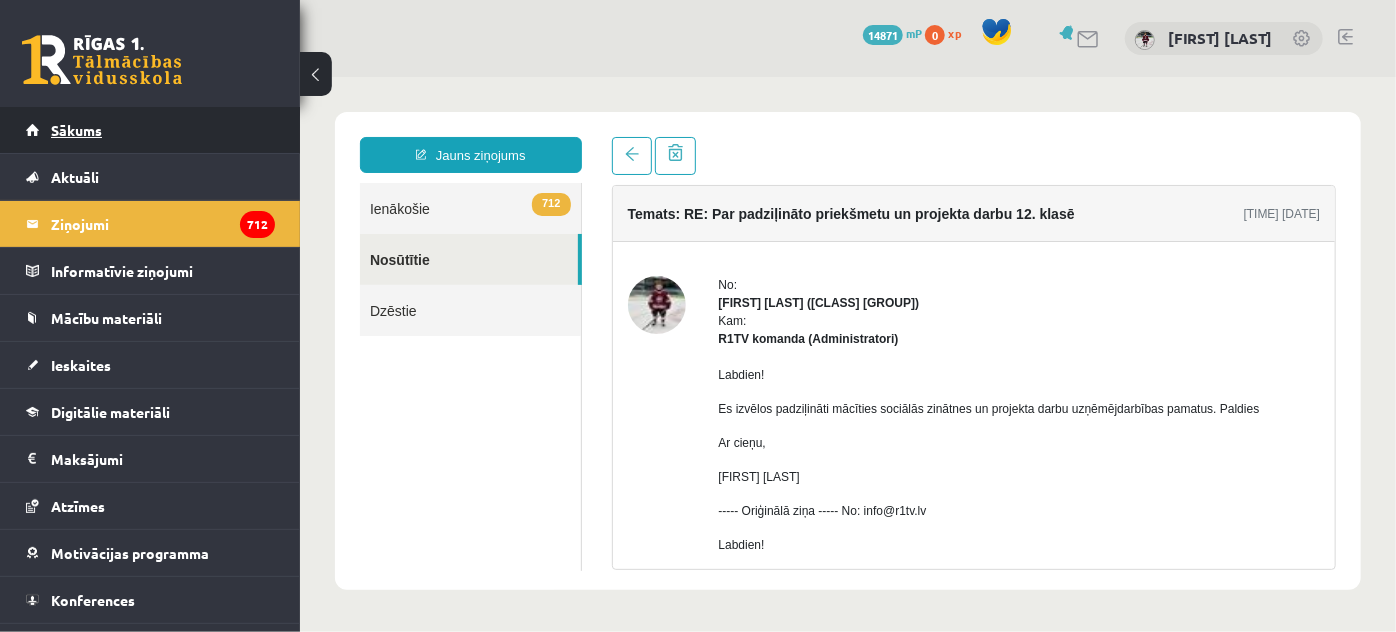 click on "Sākums" at bounding box center [76, 130] 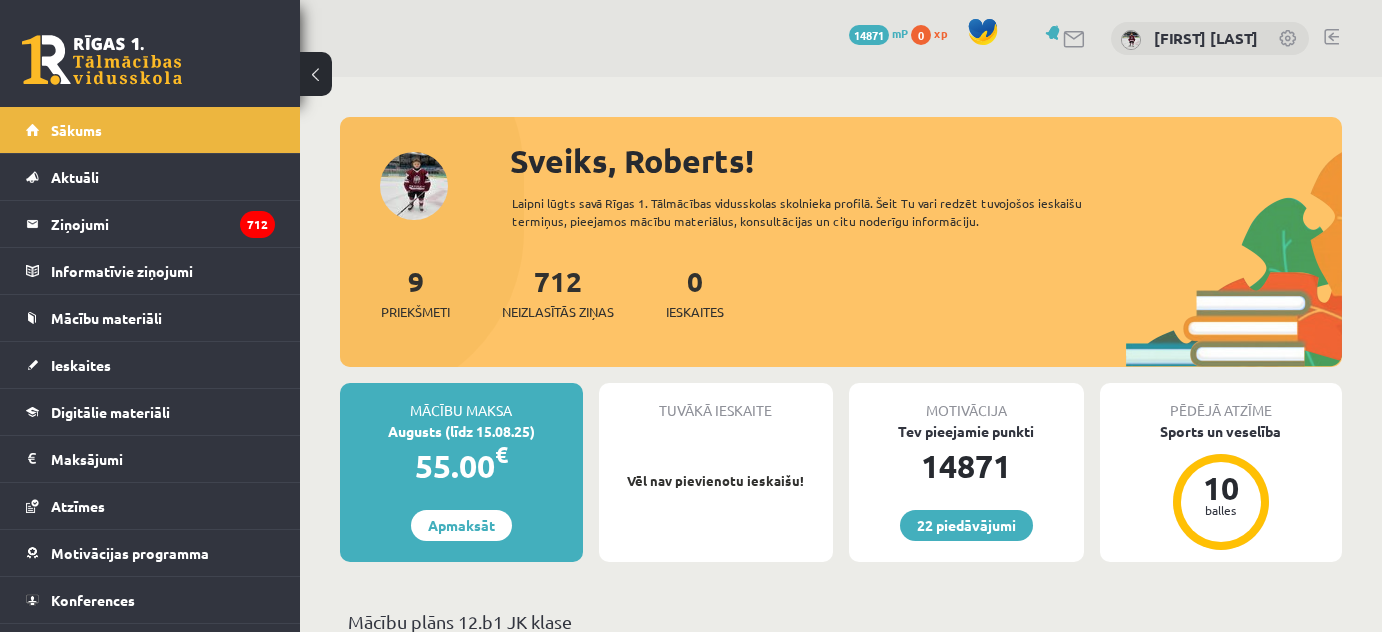 scroll, scrollTop: 0, scrollLeft: 0, axis: both 